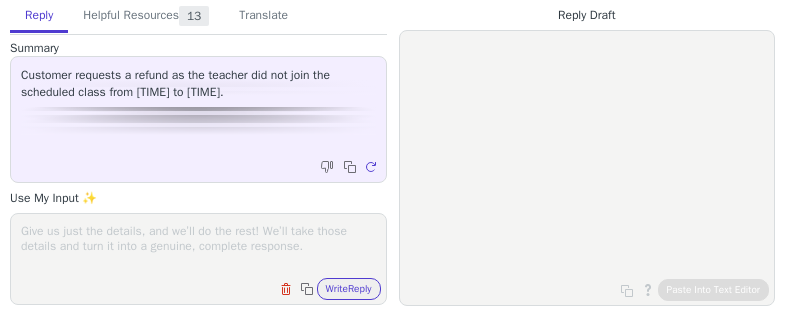 scroll, scrollTop: 0, scrollLeft: 0, axis: both 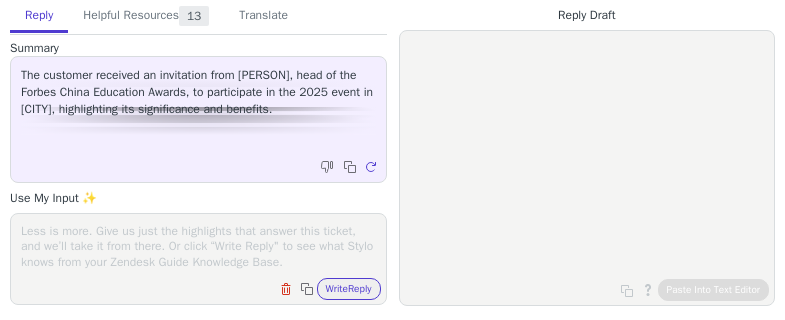 click at bounding box center (198, 246) 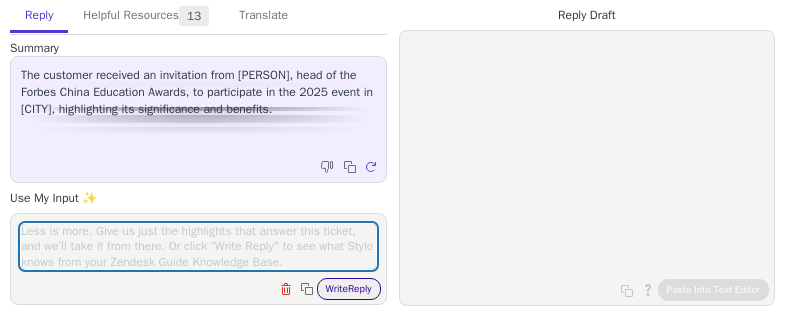 click on "Write  Reply" at bounding box center (349, 289) 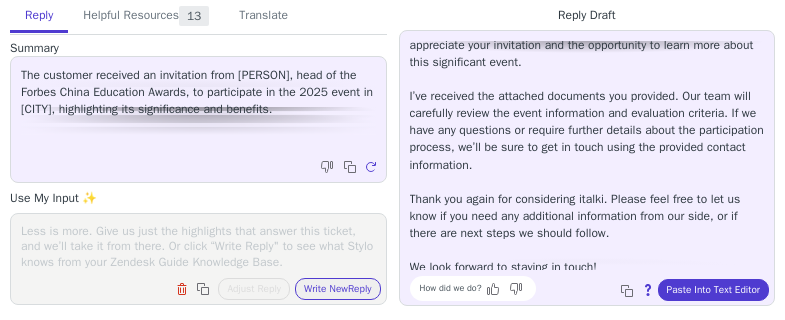 scroll, scrollTop: 96, scrollLeft: 0, axis: vertical 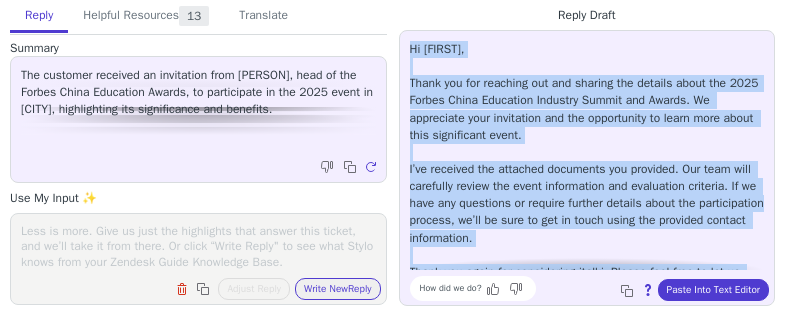 drag, startPoint x: 603, startPoint y: 252, endPoint x: 397, endPoint y: 44, distance: 292.74564 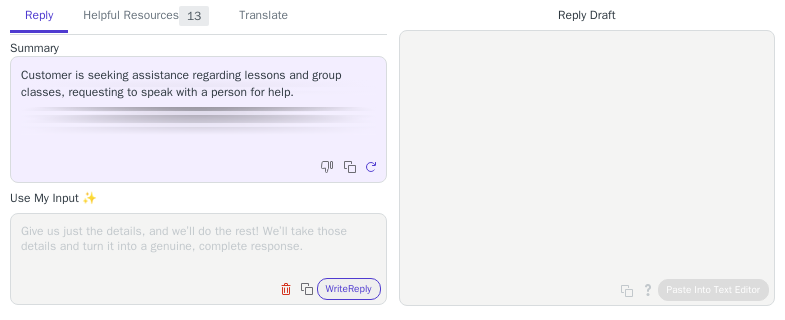 scroll, scrollTop: 0, scrollLeft: 0, axis: both 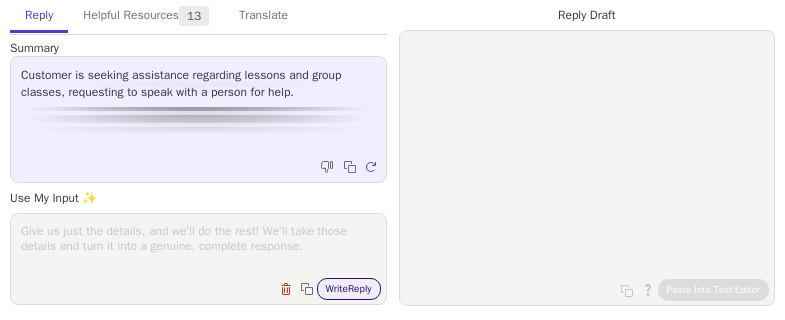click on "Write  Reply" at bounding box center [349, 289] 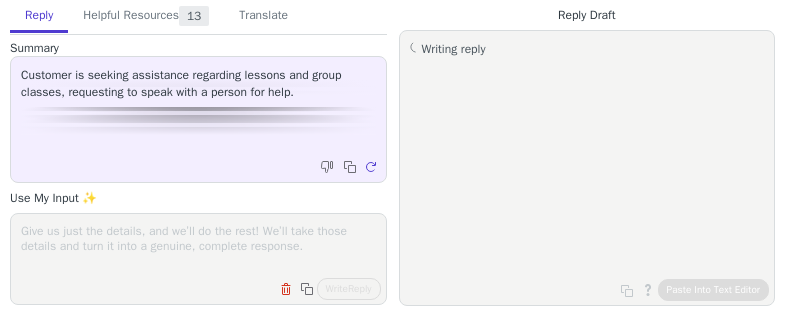 click on "Summary Customer is seeking assistance regarding lessons and group classes, requesting to speak with a person for help. Copy to clipboard Regenerate Use My Input ✨ Clear field Copy to clipboard Write  Reply" at bounding box center [198, 172] 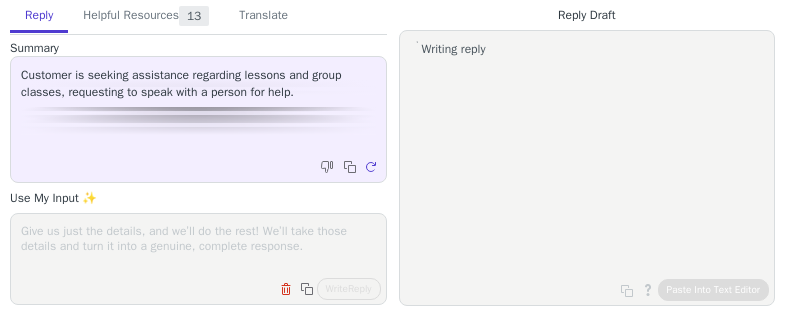 click at bounding box center [198, 246] 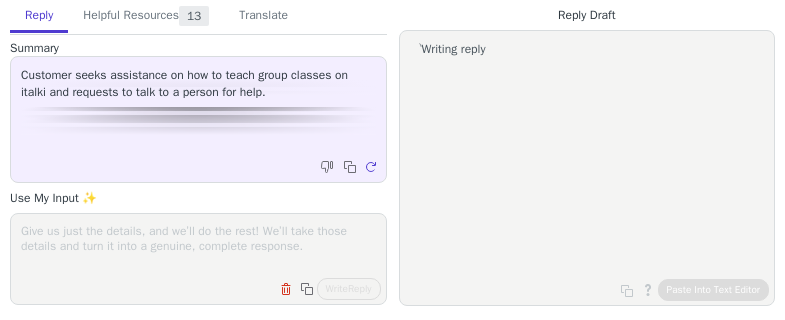 click at bounding box center (198, 246) 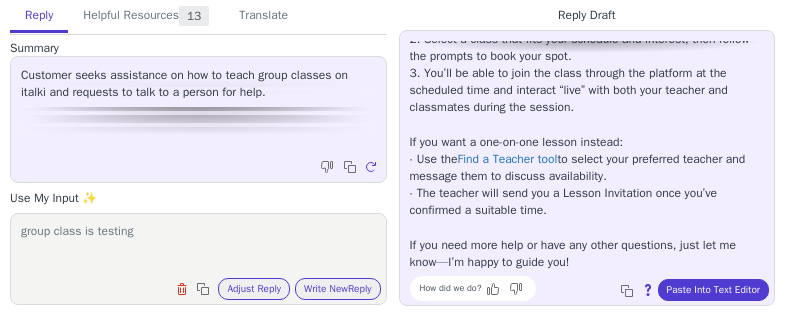 scroll, scrollTop: 251, scrollLeft: 0, axis: vertical 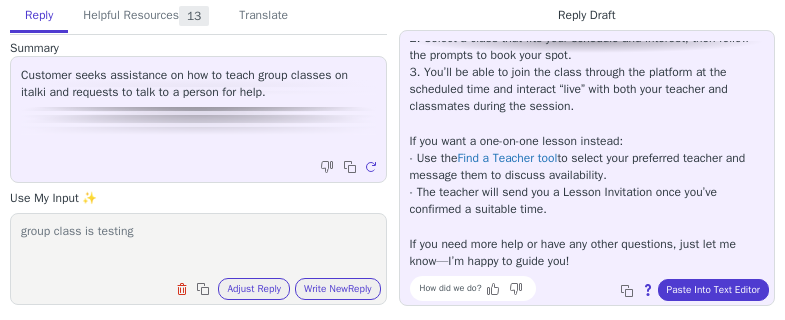 click on "group class is testing" at bounding box center (198, 246) 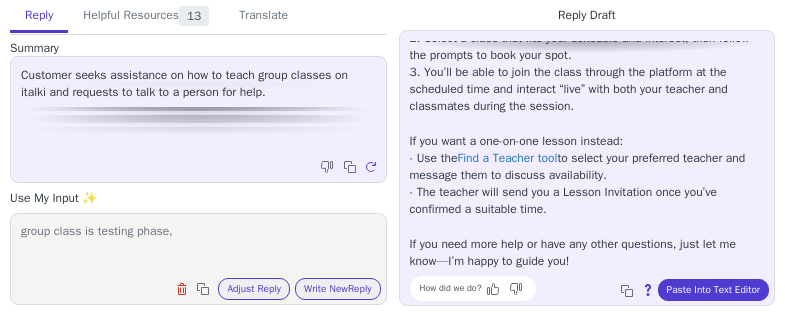 click on "group class is testing phase," at bounding box center [198, 246] 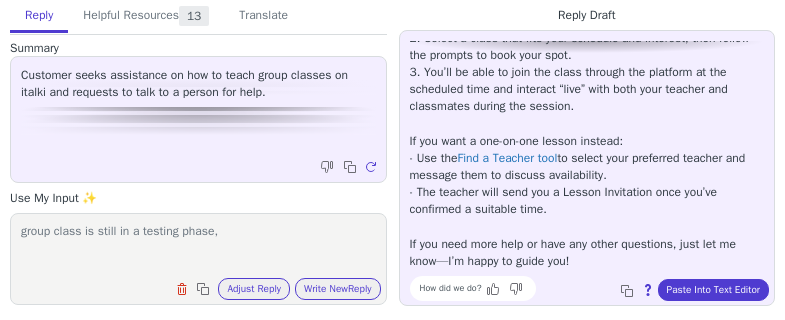 drag, startPoint x: 228, startPoint y: 229, endPoint x: 303, endPoint y: 233, distance: 75.10659 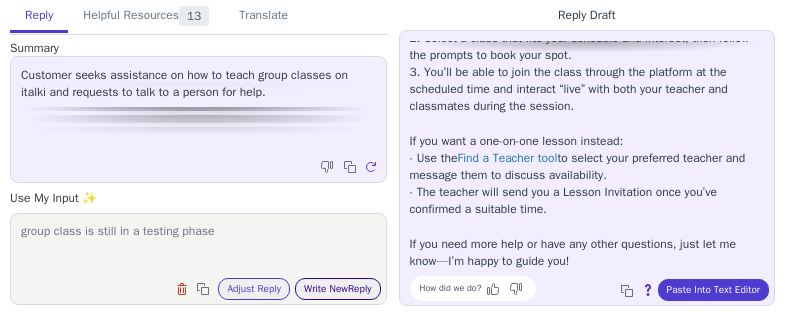 type on "group class is still in a testing phase" 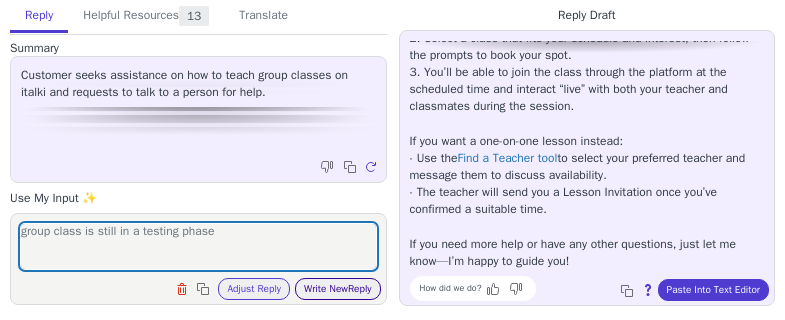 click on "Write New  Reply" at bounding box center [338, 289] 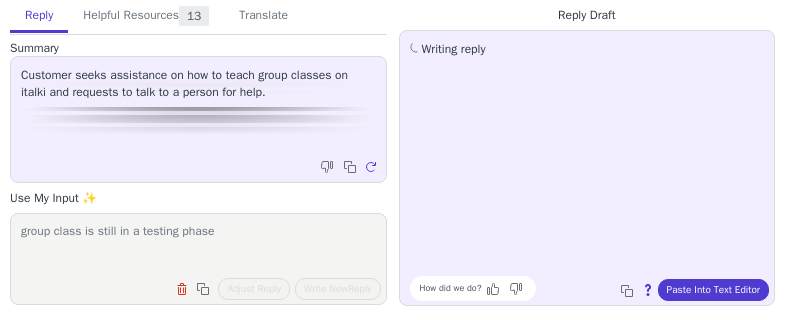 click on "group class is still in a testing phase" at bounding box center [198, 246] 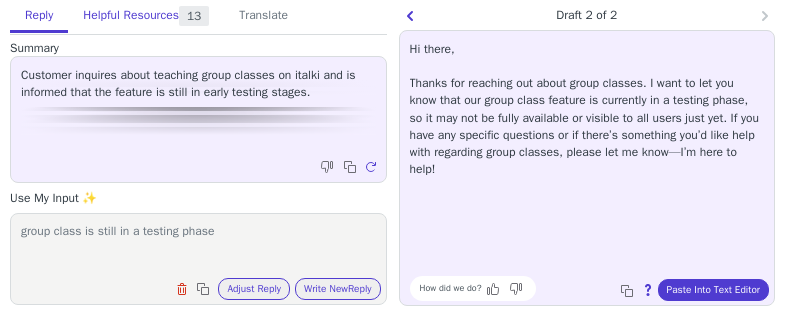 click on "Helpful Resources  13" at bounding box center [146, 17] 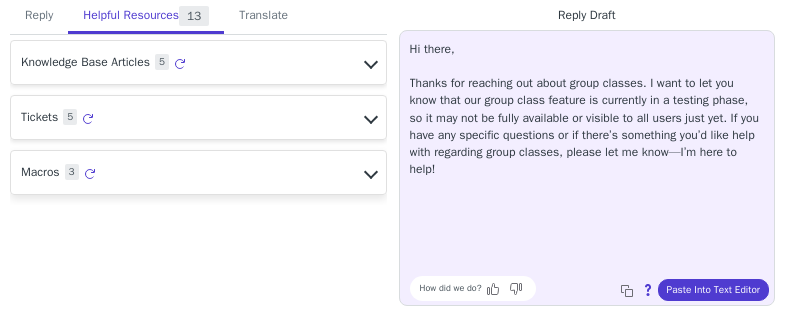 click on "Macros   3 Regenerate" at bounding box center [198, 62] 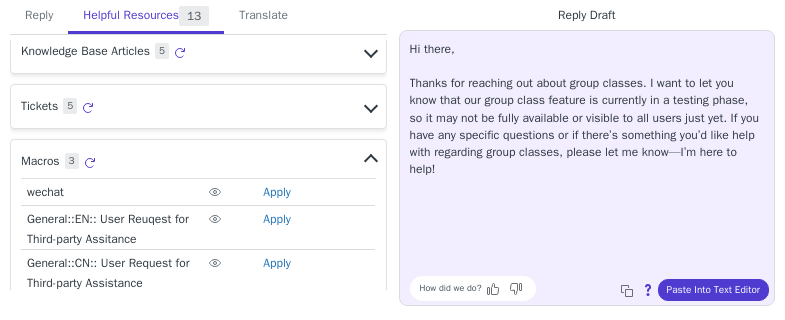 scroll, scrollTop: 0, scrollLeft: 0, axis: both 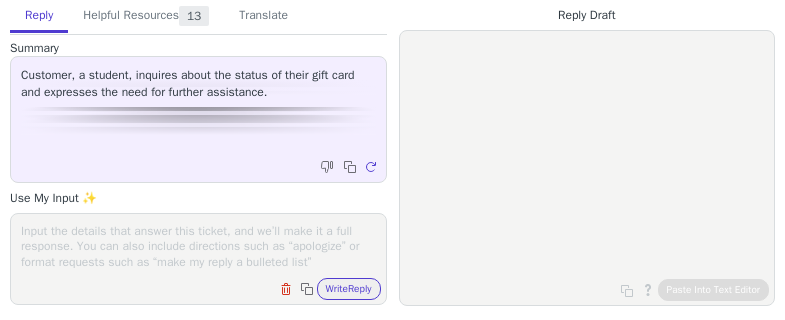 click at bounding box center [198, 246] 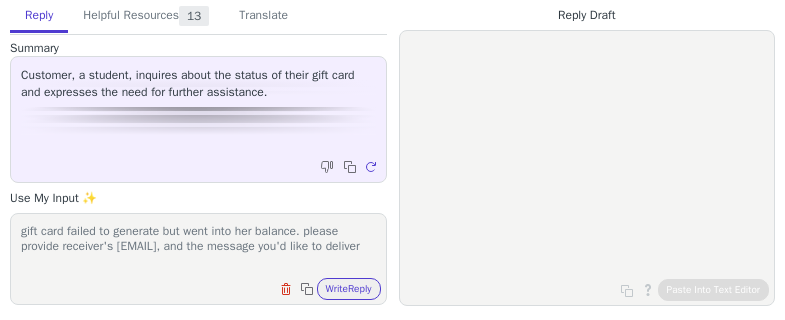 scroll, scrollTop: 1, scrollLeft: 0, axis: vertical 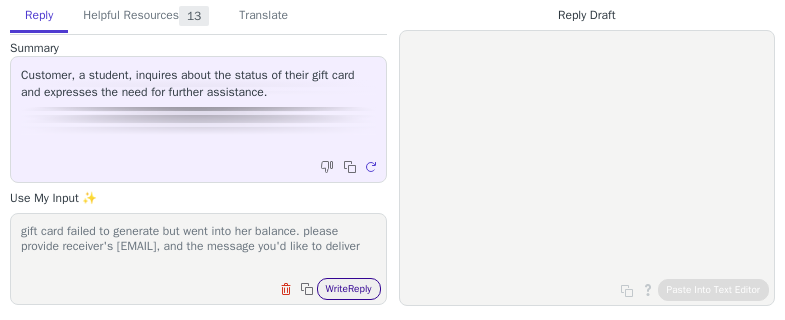 type on "gift card failed to generate but went into her balance. please provide receiver's [EMAIL], and the message you'd like to deliver" 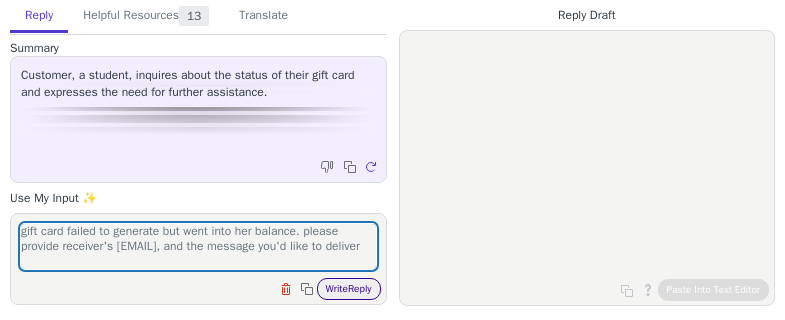 click on "Write  Reply" at bounding box center [349, 289] 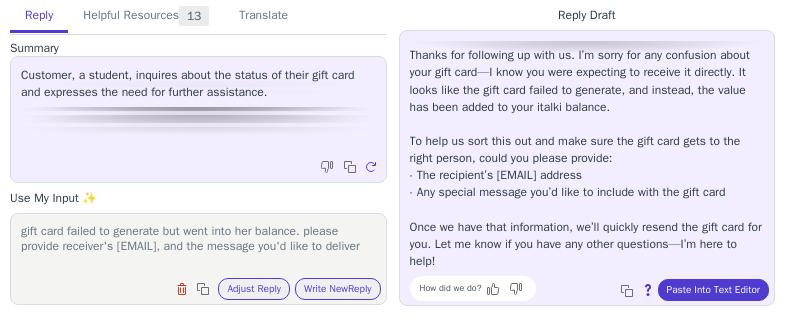 scroll, scrollTop: 62, scrollLeft: 0, axis: vertical 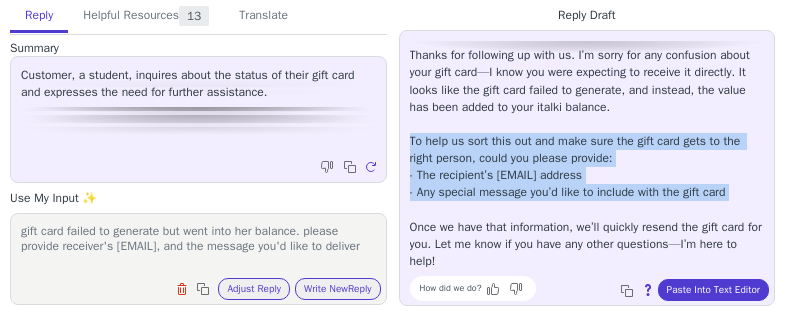 drag, startPoint x: 409, startPoint y: 120, endPoint x: 563, endPoint y: 203, distance: 174.94284 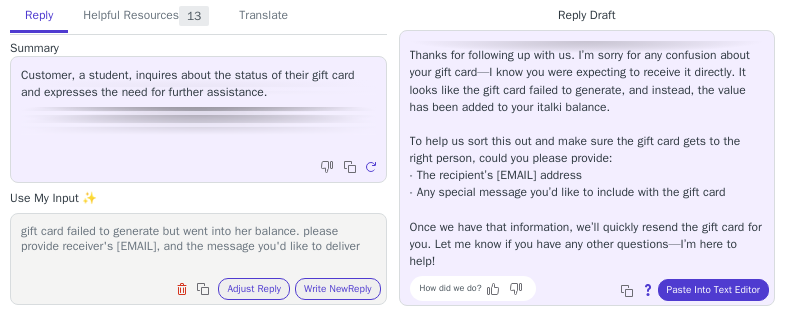 click on "Hi Elena, Thanks for following up with us. I’m sorry for any confusion about your gift card—I know you were expecting to receive it directly. It looks like the gift card failed to generate, and instead, the value has been added to your italki balance. To help us sort this out and make sure the gift card gets to the right person, could you please provide: - The recipient’s [EMAIL] address - Any special message you’d like to include with the gift card Once we have that information, we’ll quickly resend the gift card for you. Let me know if you have any other questions—I’m here to help!" at bounding box center (587, 141) 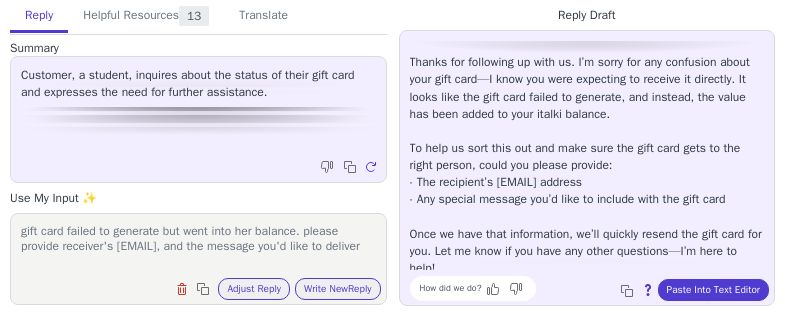 scroll, scrollTop: 0, scrollLeft: 0, axis: both 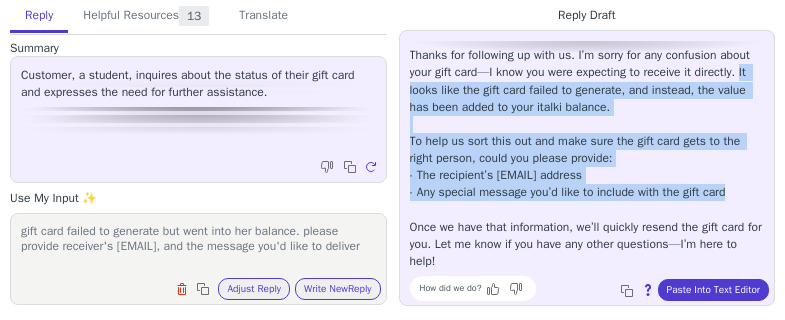 drag, startPoint x: 587, startPoint y: 112, endPoint x: 648, endPoint y: 192, distance: 100.60318 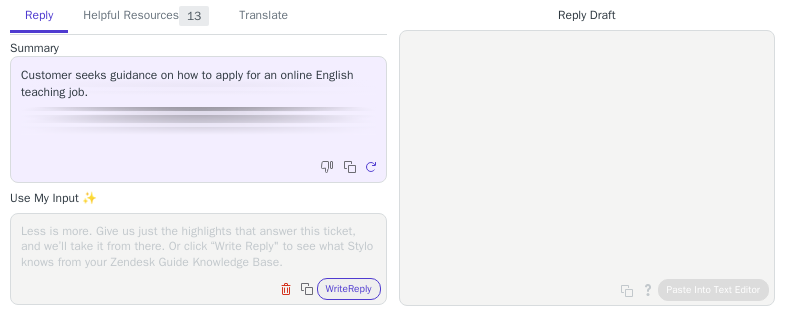 scroll, scrollTop: 0, scrollLeft: 0, axis: both 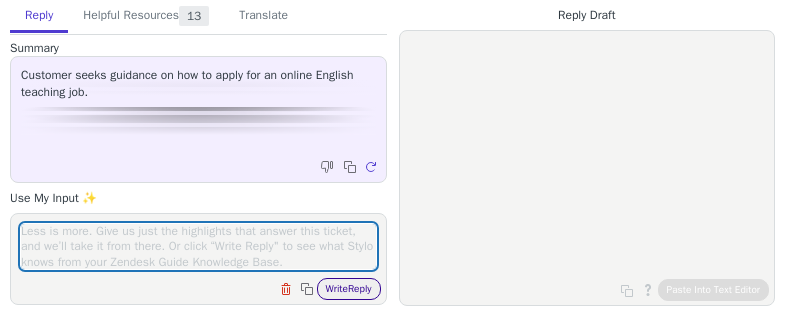 click on "Write  Reply" at bounding box center [349, 289] 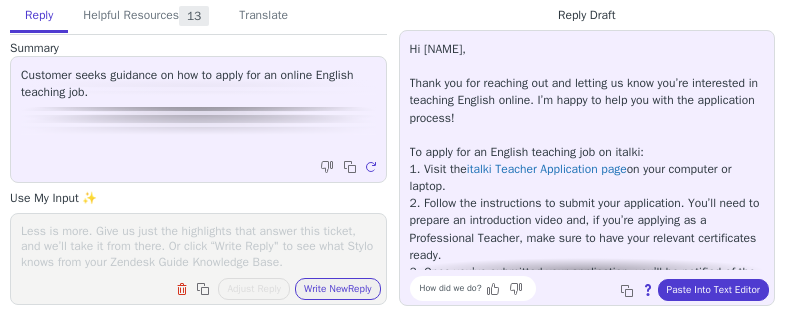 click on "Hi [NAME], Thank you for reaching out and letting us know you’re interested in teaching English online. I’m happy to help you with the application process! To apply for an English teaching job on italki: 1. Visit the italki Teacher Application page on your computer or laptop. 2. Follow the instructions to submit your application. You’ll need to prepare an introduction video and, if you’re applying as a Professional Teacher, make sure to have your relevant certificates ready. 3. Once you’ve submitted your application, you’ll be notified of the results within 10 business days. If you need tips on preparing your introduction video, be sure to check out our guide on how to record and upload your video. Feel free to reply if you have any more questions or need further assistance. Best of luck with your application!" at bounding box center (587, 221) 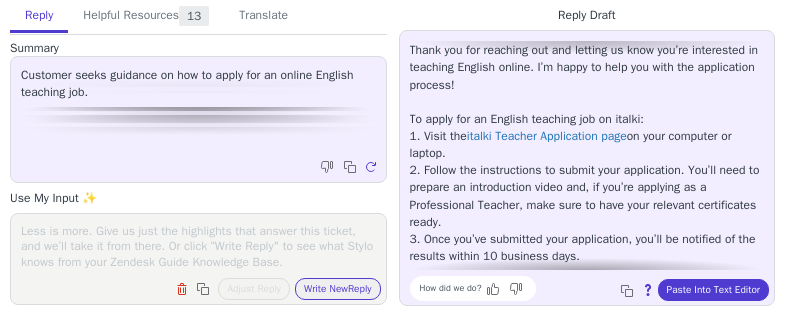 scroll, scrollTop: 0, scrollLeft: 0, axis: both 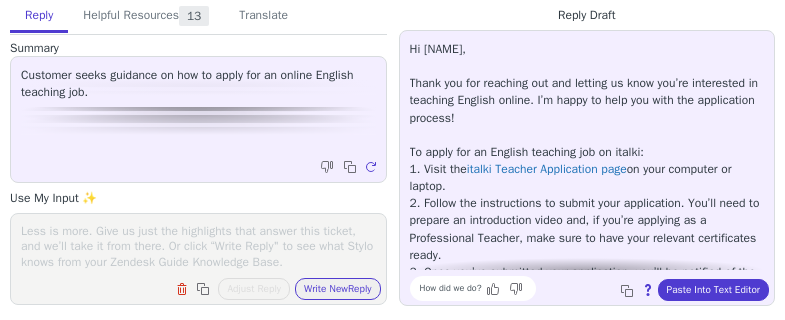 click on "Hi [NAME], Thank you for reaching out and letting us know you’re interested in teaching English online. I’m happy to help you with the application process! To apply for an English teaching job on italki: 1. Visit the italki Teacher Application page on your computer or laptop. 2. Follow the instructions to submit your application. You’ll need to prepare an introduction video and, if you’re applying as a Professional Teacher, make sure to have your relevant certificates ready. 3. Once you’ve submitted your application, you’ll be notified of the results within 10 business days. If you need tips on preparing your introduction video, be sure to check out our guide on how to record and upload your video. Feel free to reply if you have any more questions or need further assistance. Best of luck with your application!" at bounding box center [587, 221] 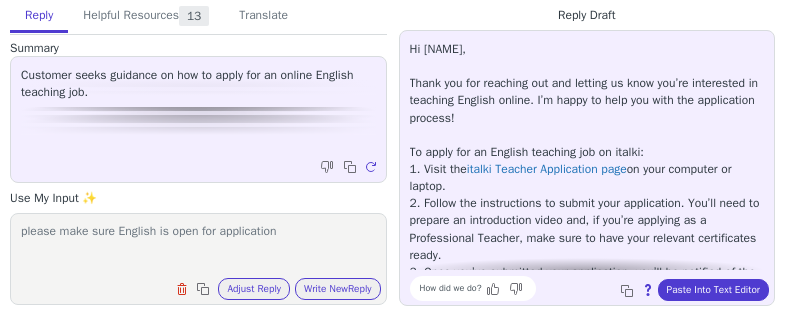 type on "please make sure English is open for application" 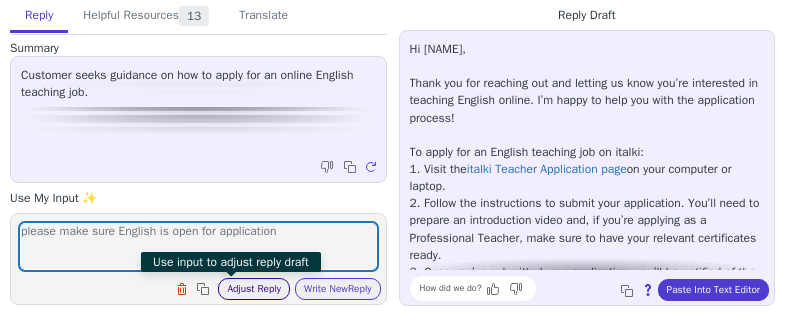 click on "Adjust Reply" at bounding box center [254, 289] 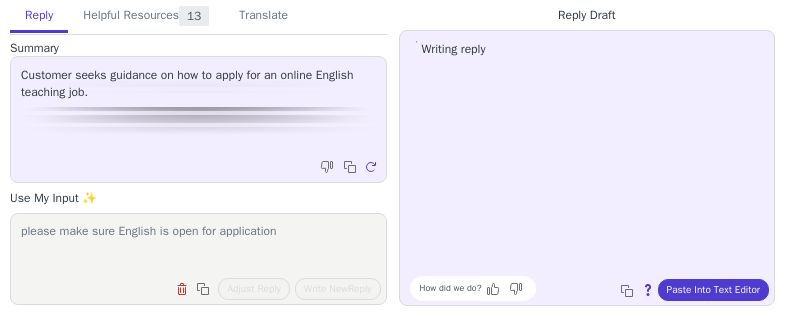 click on "please make sure English is open for application Clear field Copy to clipboard Adjust Reply Use input to adjust reply draft Write New  Reply" at bounding box center (198, 259) 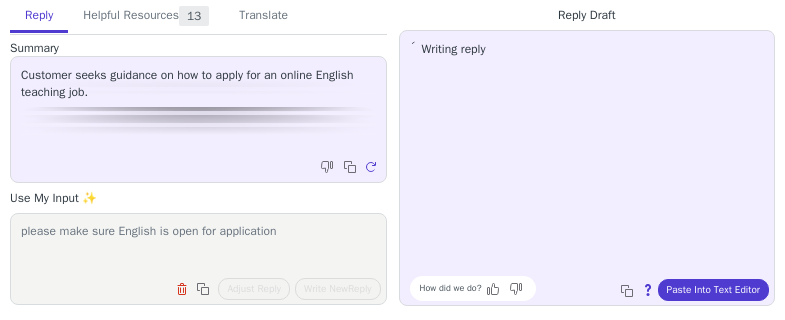 click on "please make sure English is open for application" at bounding box center (198, 246) 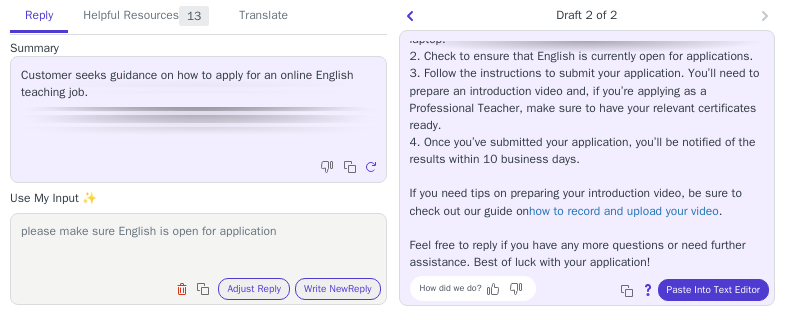 scroll, scrollTop: 182, scrollLeft: 0, axis: vertical 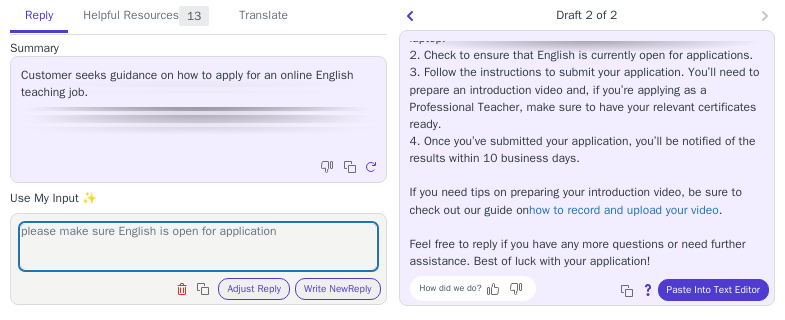 click on "Hi Armine, Thank you for reaching out and letting us know you’re interested in teaching English online. I’m happy to help you with the application process! To apply for an English teaching job on italki: 1. Visit the  italki Teacher Application page  on your computer or laptop. 2. Check to ensure that English is currently open for applications. 3. Follow the instructions to submit your application. You’ll need to prepare an introduction video and, if you’re applying as a Professional Teacher, make sure to have your relevant certificates ready. 4. Once you’ve submitted your application, you’ll be notified of the results within 10 business days. If you need tips on preparing your introduction video, be sure to check out our guide on  how to record and upload your video . Feel free to reply if you have any more questions or need further assistance. Best of luck with your application!" at bounding box center [587, 81] 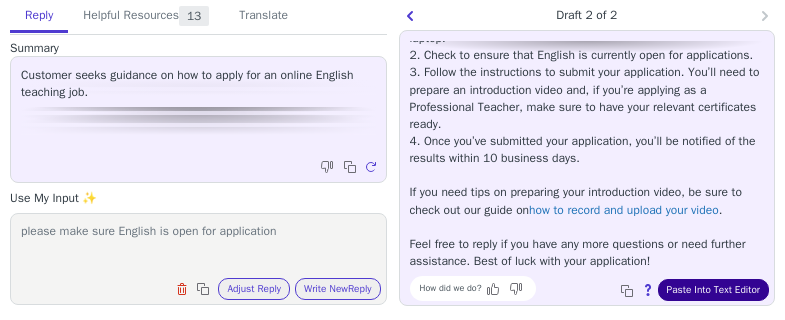 click on "Paste Into Text Editor" at bounding box center (713, 290) 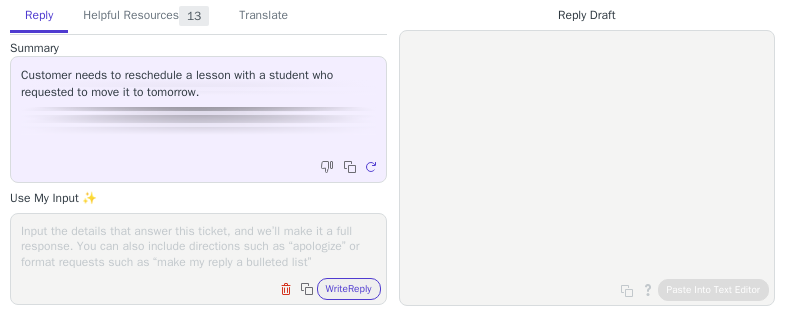 scroll, scrollTop: 0, scrollLeft: 0, axis: both 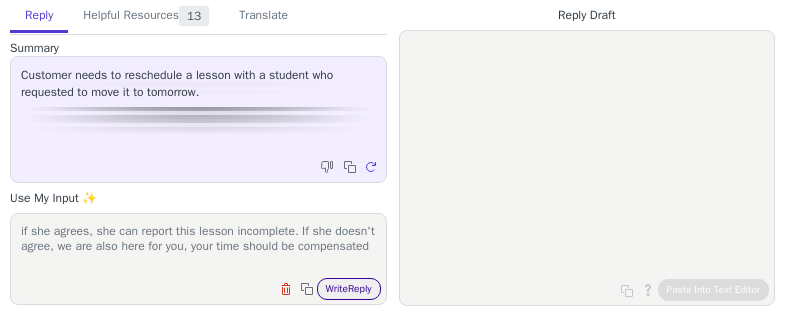 type on "if she agrees, she can report this lesson incomplete. If she doesn't agree, we are also here for you, your time should be compensated" 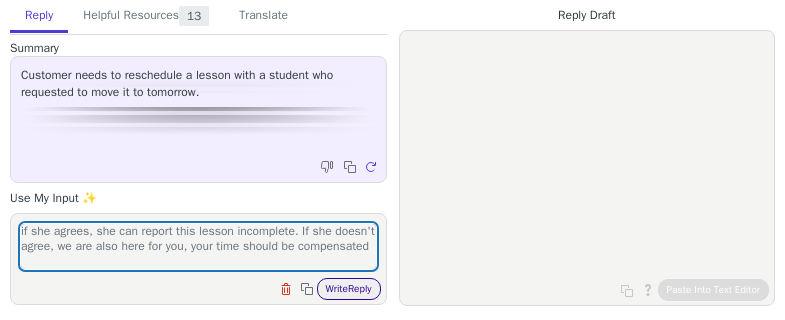 click on "Write  Reply" at bounding box center [349, 289] 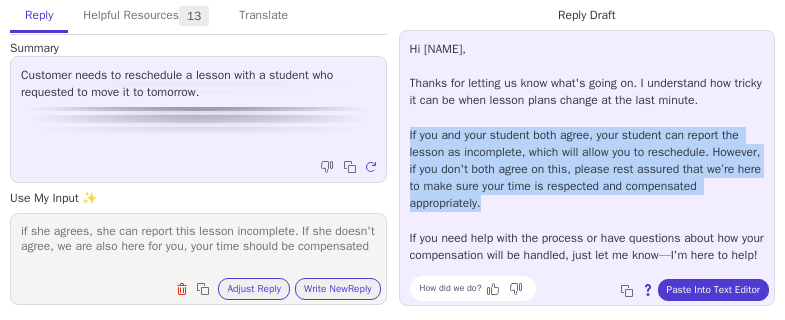 drag, startPoint x: 410, startPoint y: 151, endPoint x: 690, endPoint y: 215, distance: 287.22116 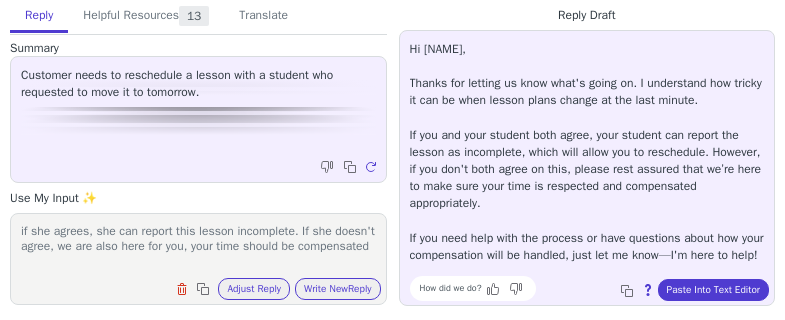 click on "Hi [NAME], Thanks for letting us know what's going on. I understand how tricky it can be when lesson plans change at the last minute. If you and your student both agree, your student can report the lesson as incomplete, which will allow you to reschedule. However, if you don't both agree on this, please rest assured that we’re here to make sure your time is respected and compensated appropriately. If you need help with the process or have questions about how your compensation will be handled, just let me know—I'm here to help!" at bounding box center [587, 152] 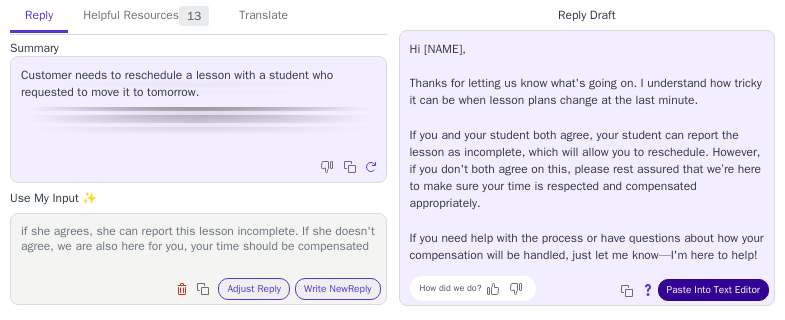 click on "Paste Into Text Editor" at bounding box center [713, 290] 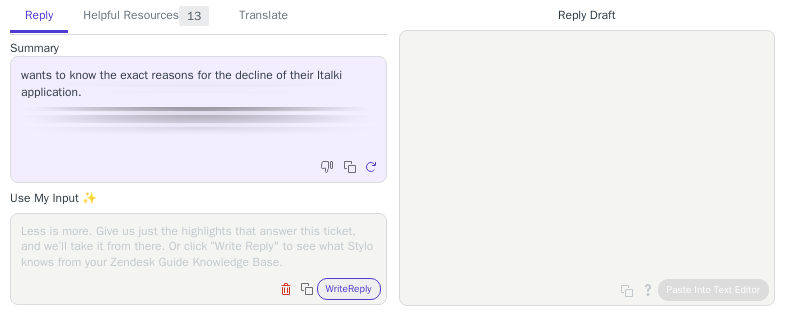scroll, scrollTop: 0, scrollLeft: 0, axis: both 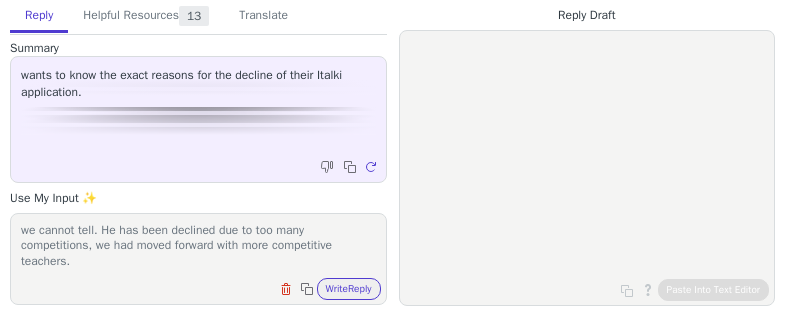 type on "we cannot tell. He has been declined due to too many competitions, we had moved forward with more competitive teachers." 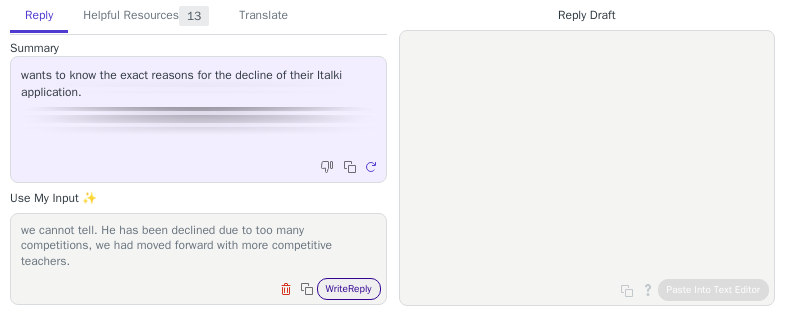 click on "Write  Reply" at bounding box center (349, 289) 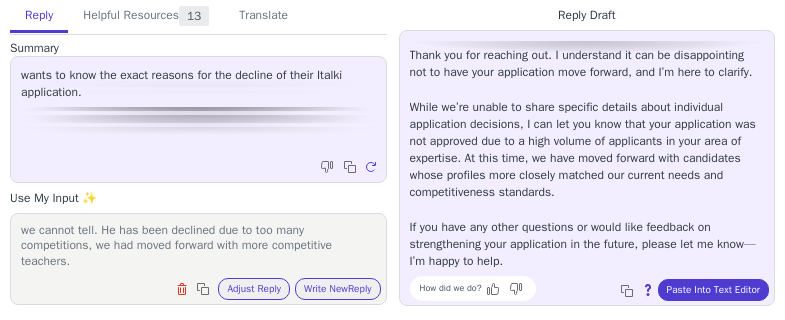 scroll, scrollTop: 62, scrollLeft: 0, axis: vertical 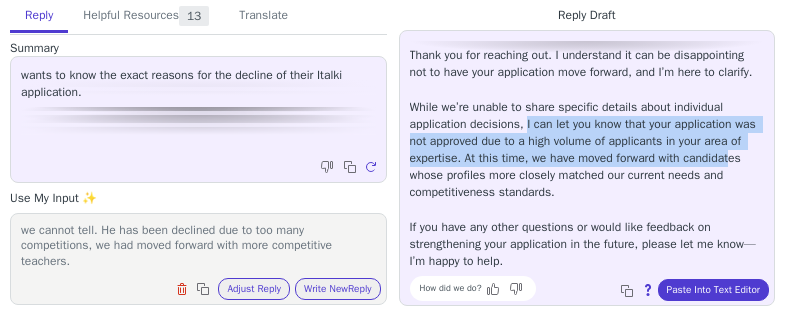drag, startPoint x: 595, startPoint y: 105, endPoint x: 609, endPoint y: 173, distance: 69.426216 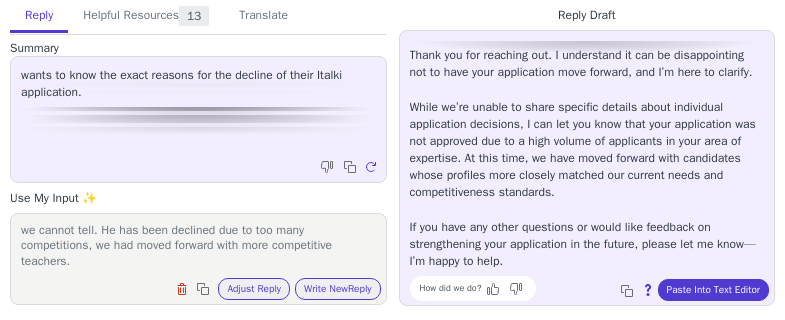 click on "Hi Moustafa, Thank you for reaching out. I understand it can be disappointing not to have your application move forward, and I’m here to clarify. While we’re unable to share specific details about individual application decisions, I can let you know that your application was not approved due to a high volume of applicants in your area of expertise. At this time, we have moved forward with candidates whose profiles more closely matched our current needs and competitiveness standards. If you have any other questions or would like feedback on strengthening your application in the future, please let me know—I’m happy to help." at bounding box center [587, 141] 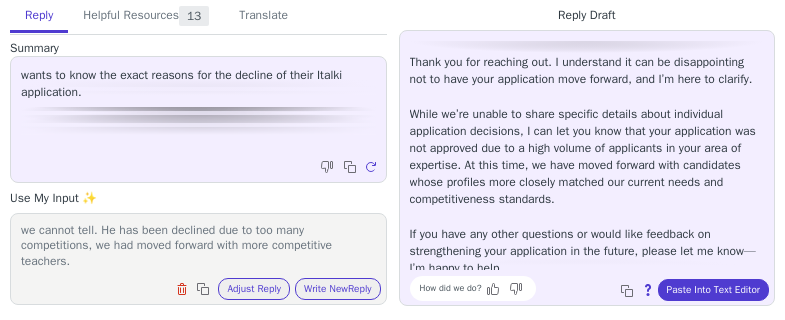 scroll, scrollTop: 0, scrollLeft: 0, axis: both 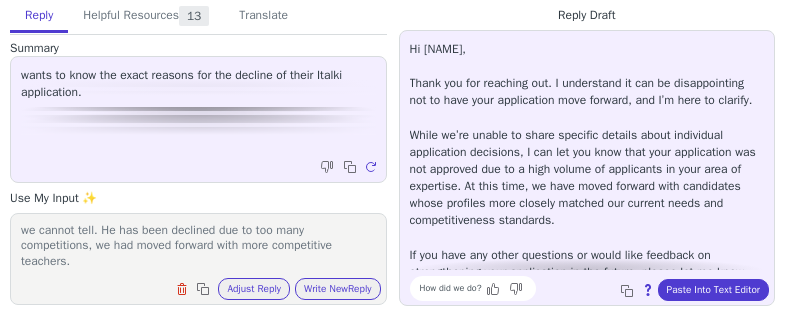 click on "Hi Moustafa, Thank you for reaching out. I understand it can be disappointing not to have your application move forward, and I’m here to clarify. While we’re unable to share specific details about individual application decisions, I can let you know that your application was not approved due to a high volume of applicants in your area of expertise. At this time, we have moved forward with candidates whose profiles more closely matched our current needs and competitiveness standards. If you have any other questions or would like feedback on strengthening your application in the future, please let me know—I’m happy to help." at bounding box center (587, 169) 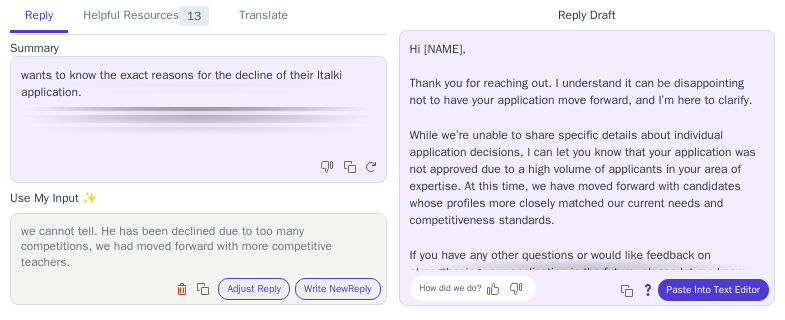scroll, scrollTop: 1, scrollLeft: 0, axis: vertical 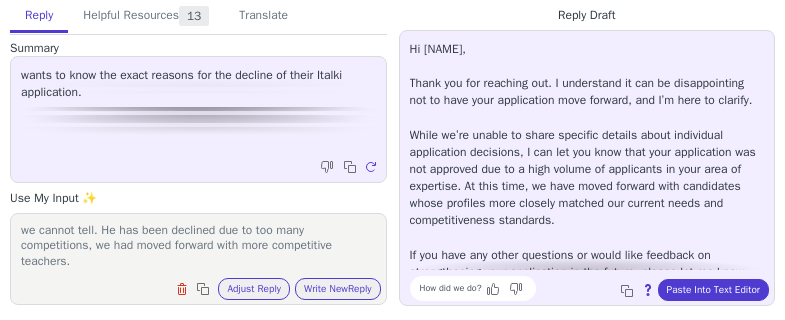 click on "we cannot tell. He has been declined due to too many competitions, we had moved forward with more competitive teachers." at bounding box center [198, 246] 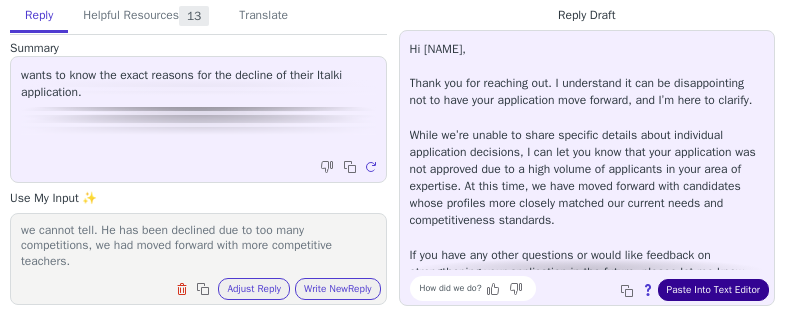 click on "Paste Into Text Editor" at bounding box center [713, 290] 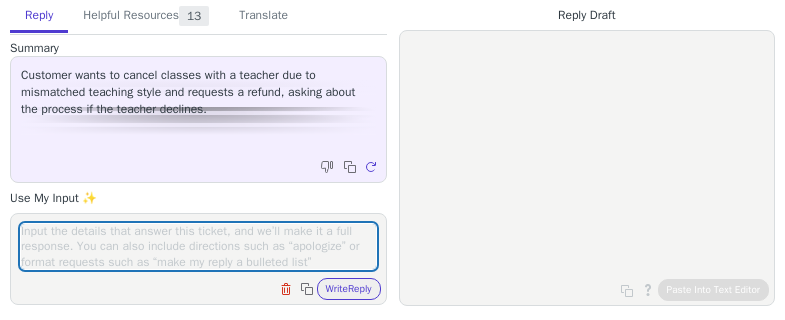 scroll, scrollTop: 0, scrollLeft: 0, axis: both 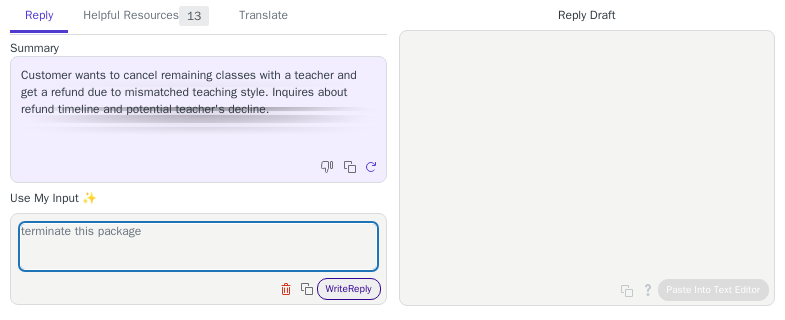 type on "terminate this package" 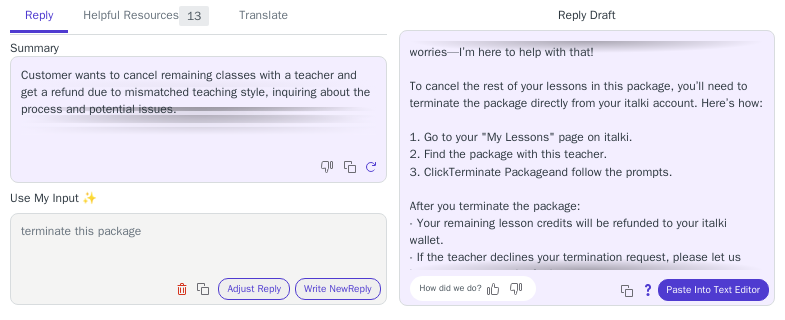 scroll, scrollTop: 100, scrollLeft: 0, axis: vertical 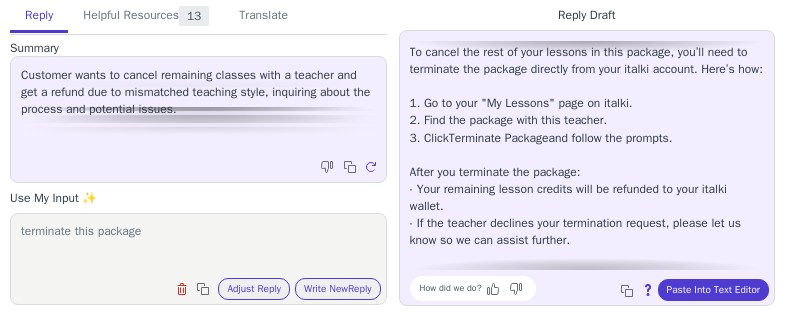 drag, startPoint x: 410, startPoint y: 50, endPoint x: 731, endPoint y: 159, distance: 339.00146 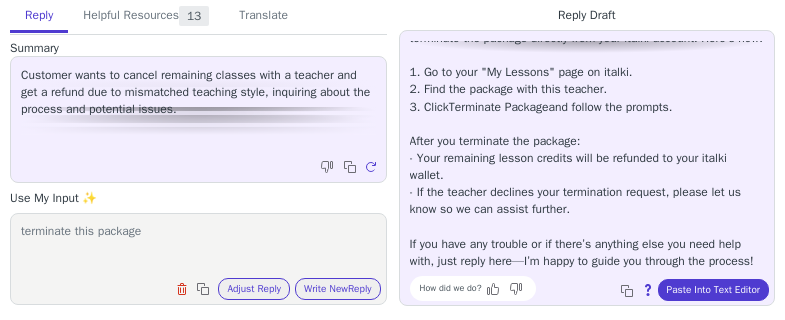 scroll, scrollTop: 165, scrollLeft: 0, axis: vertical 